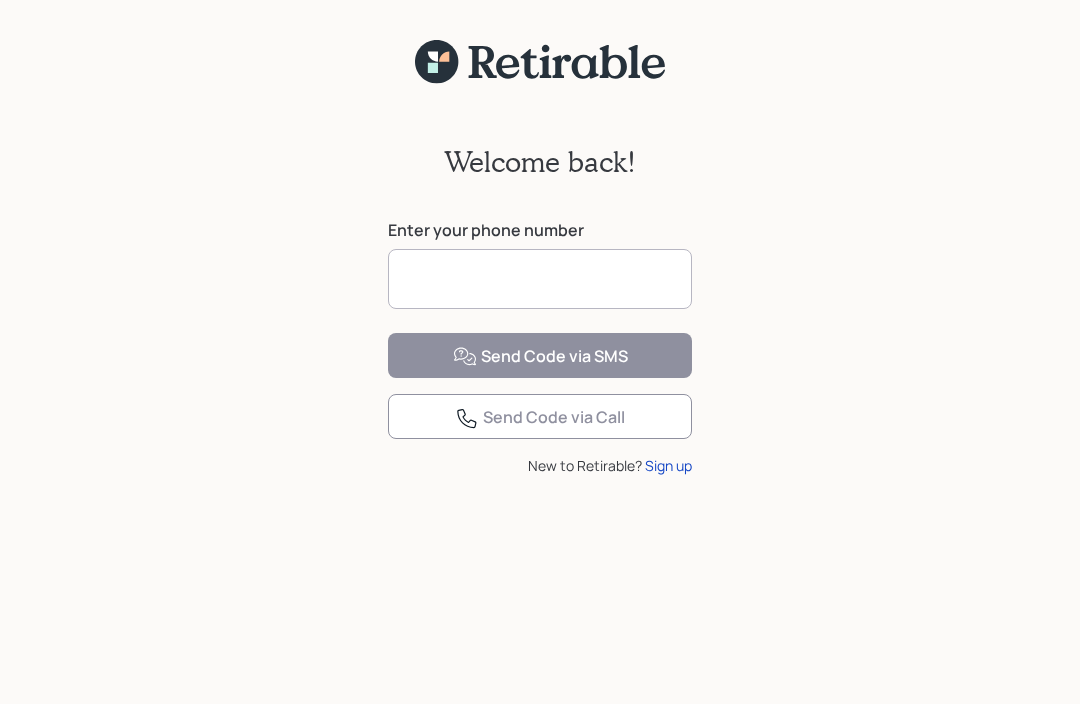 scroll, scrollTop: 0, scrollLeft: 0, axis: both 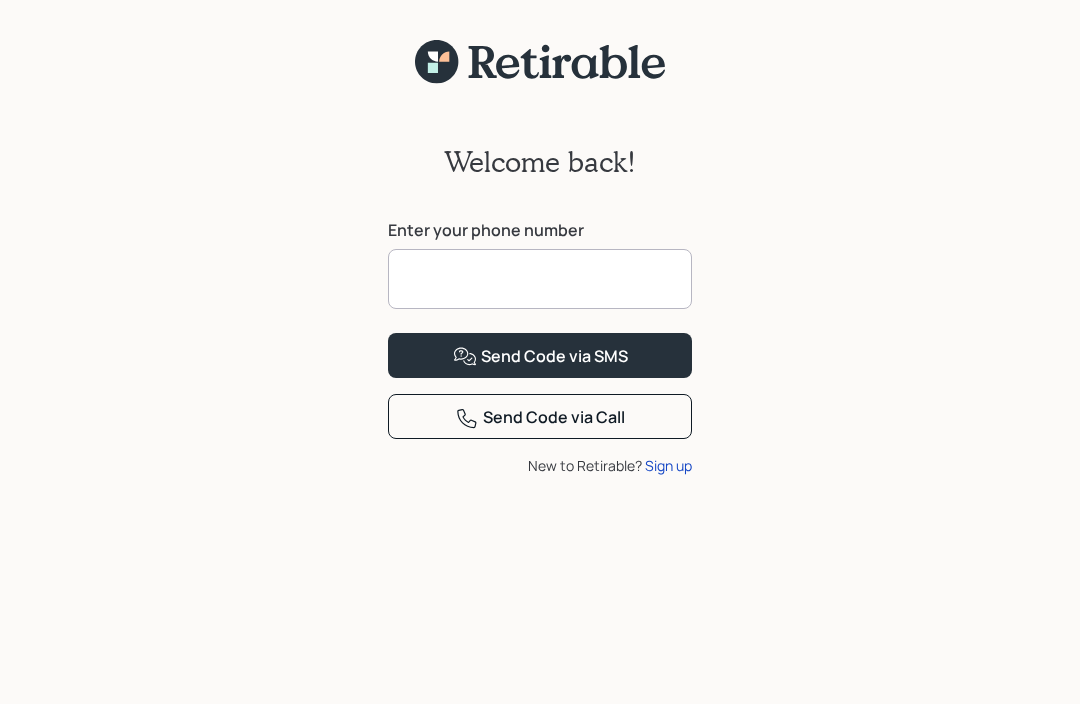 click at bounding box center [540, 279] 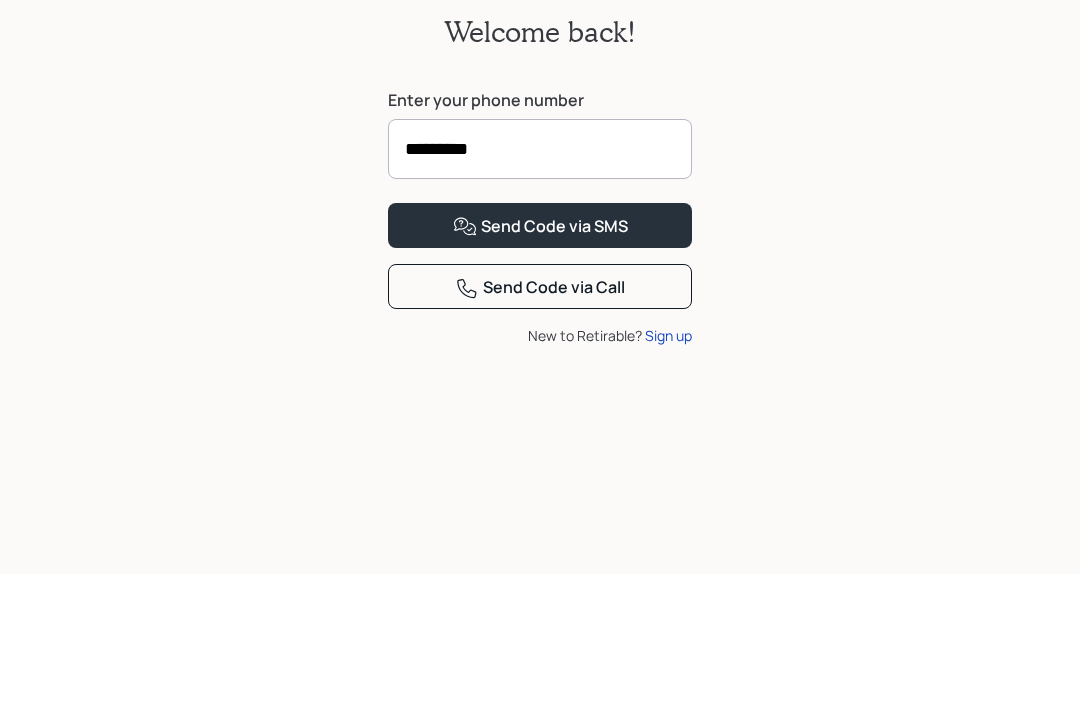 type on "**********" 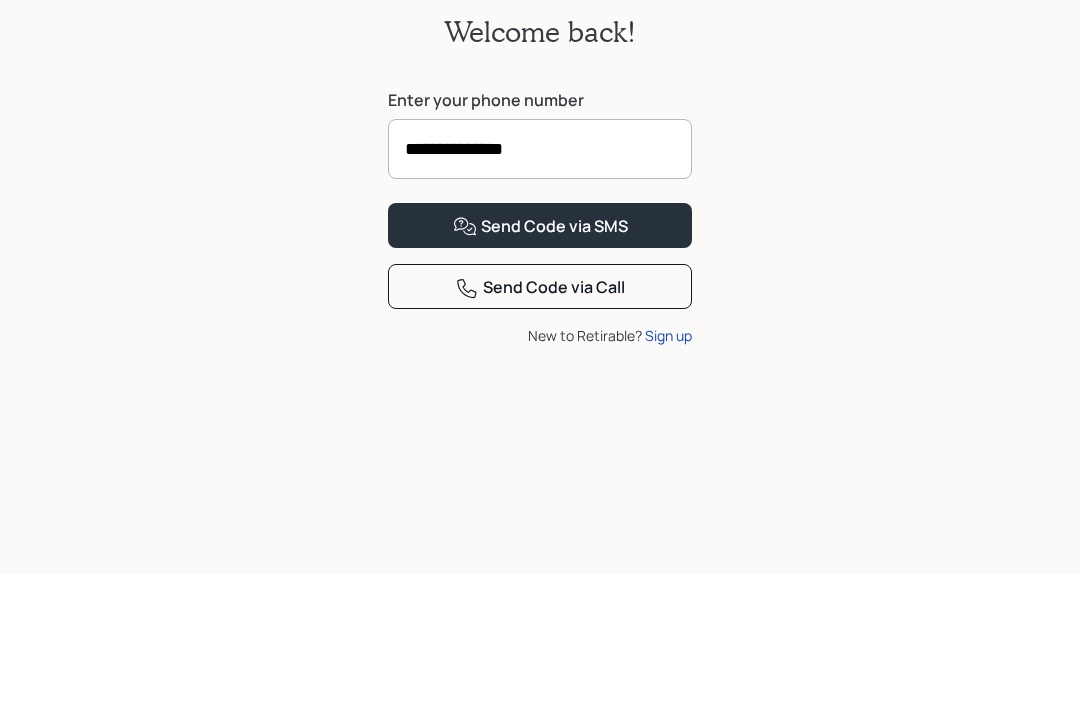 click on "Send Code via SMS" at bounding box center (540, 355) 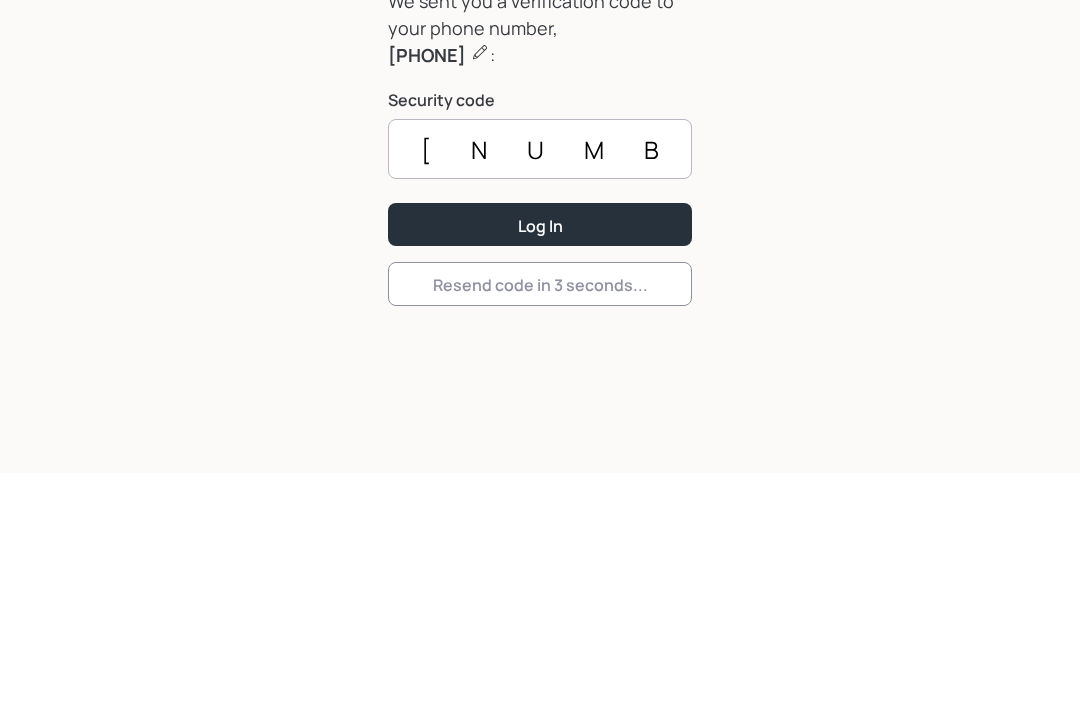 type on "[NUMBER]" 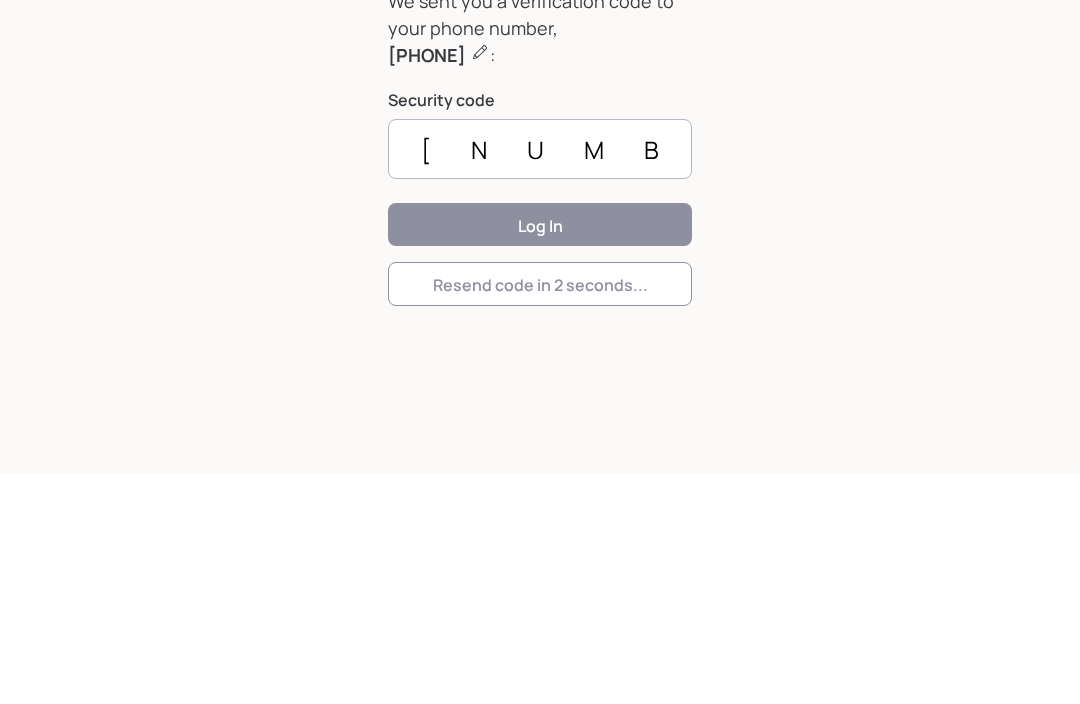 scroll, scrollTop: 91, scrollLeft: 0, axis: vertical 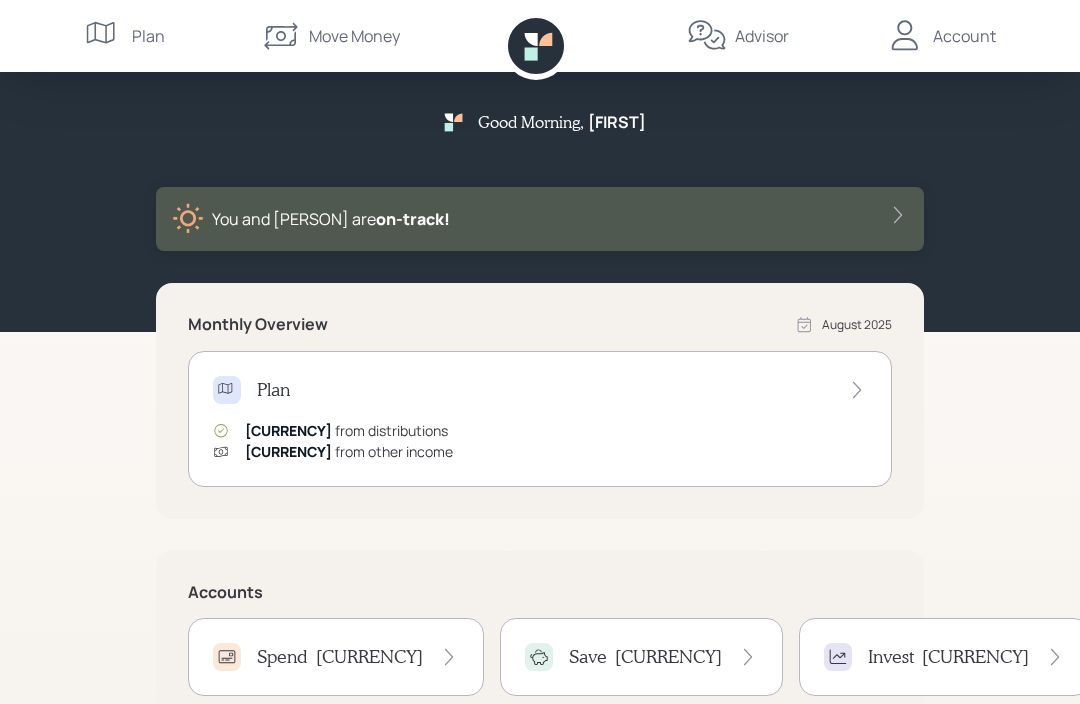 click on "Move Money" at bounding box center [354, 36] 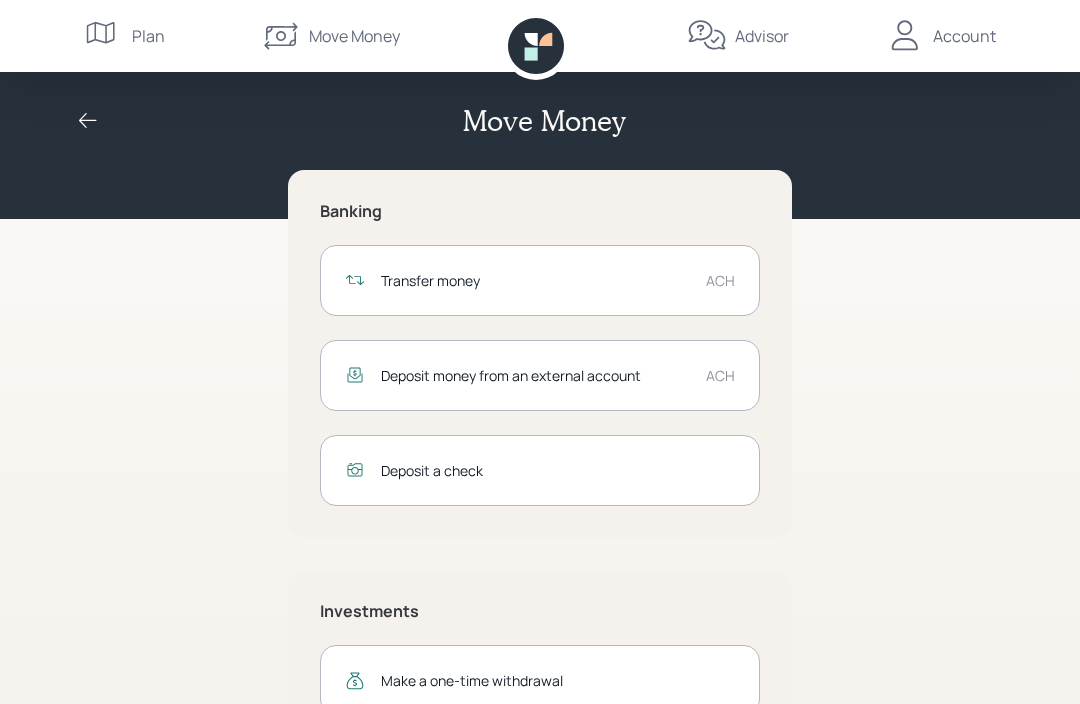 click on "Transfer money" at bounding box center (535, 280) 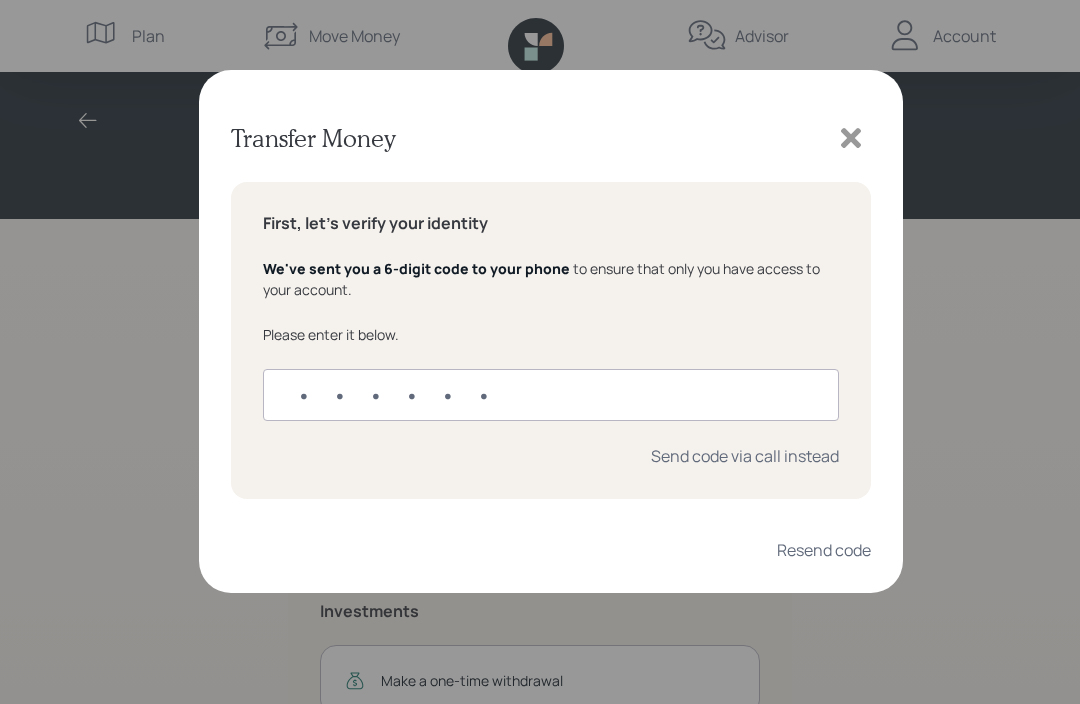 click at bounding box center (551, 395) 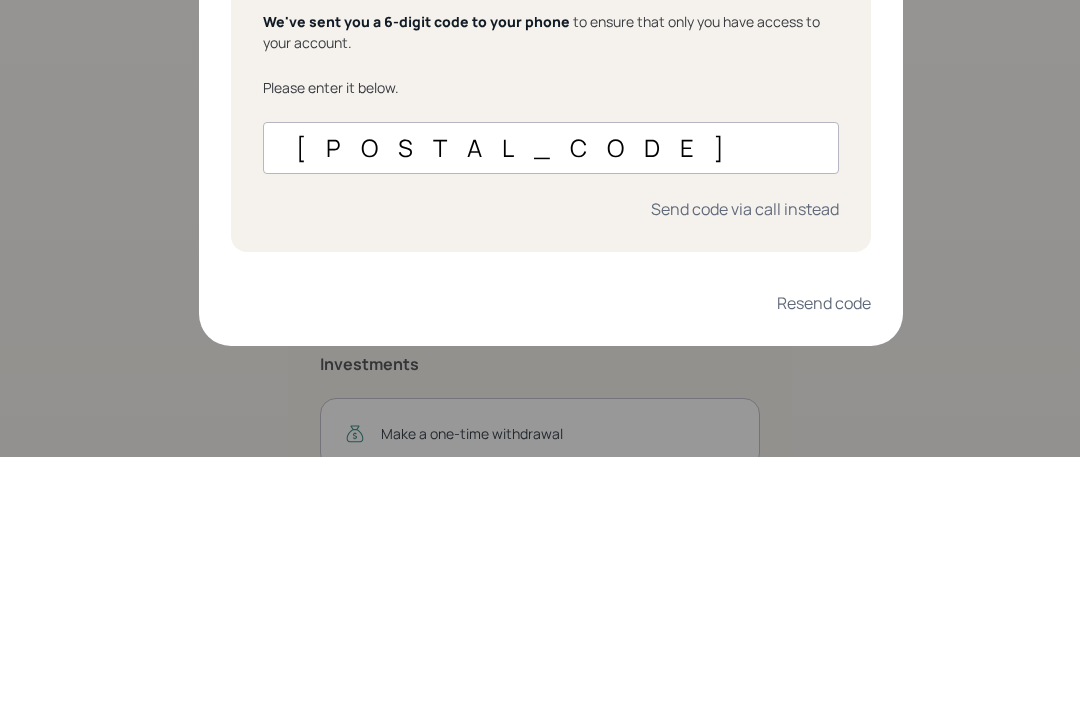 type on "[POSTAL_CODE]" 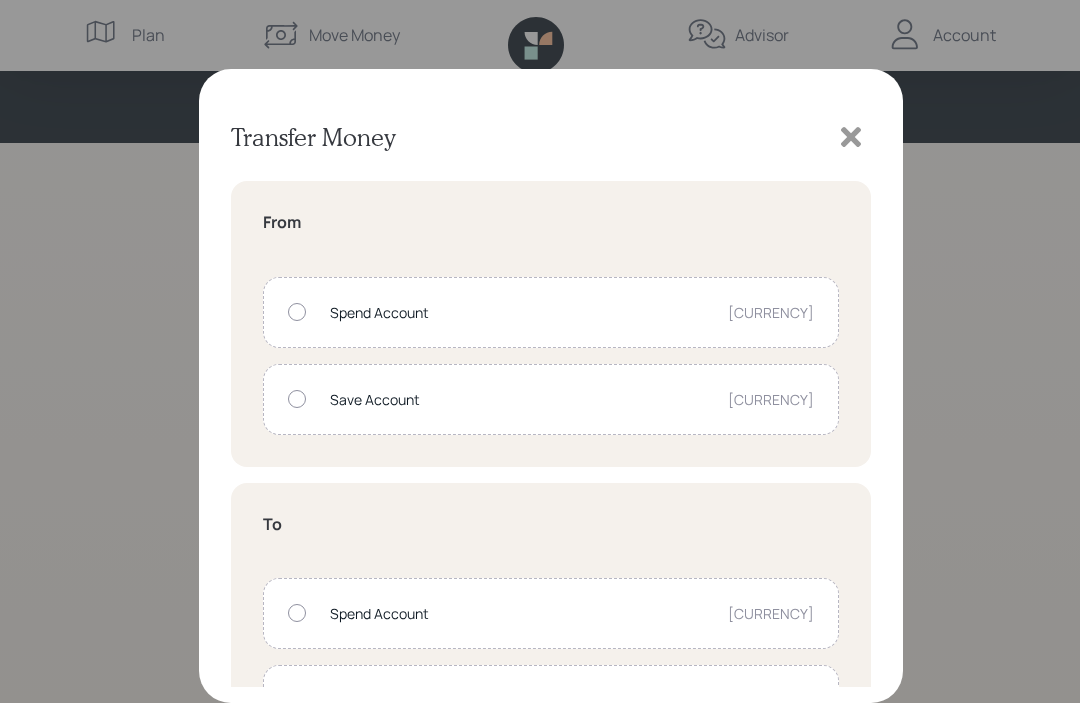 click on "Spend Account [CURRENCY]" at bounding box center [551, 313] 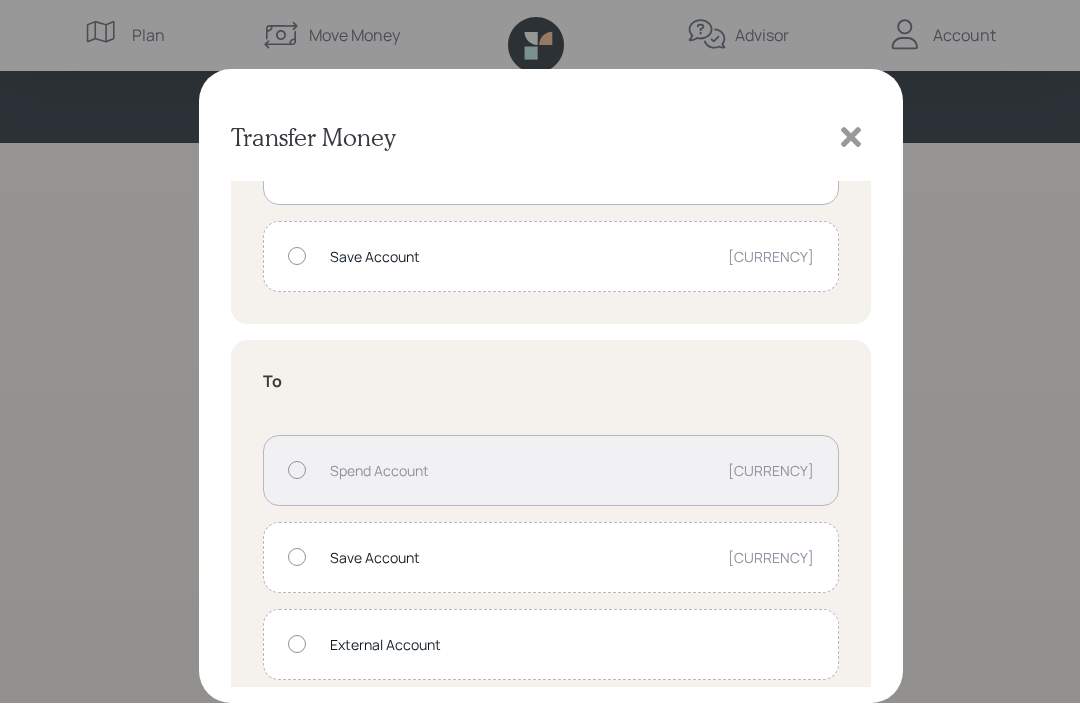 scroll, scrollTop: 141, scrollLeft: 0, axis: vertical 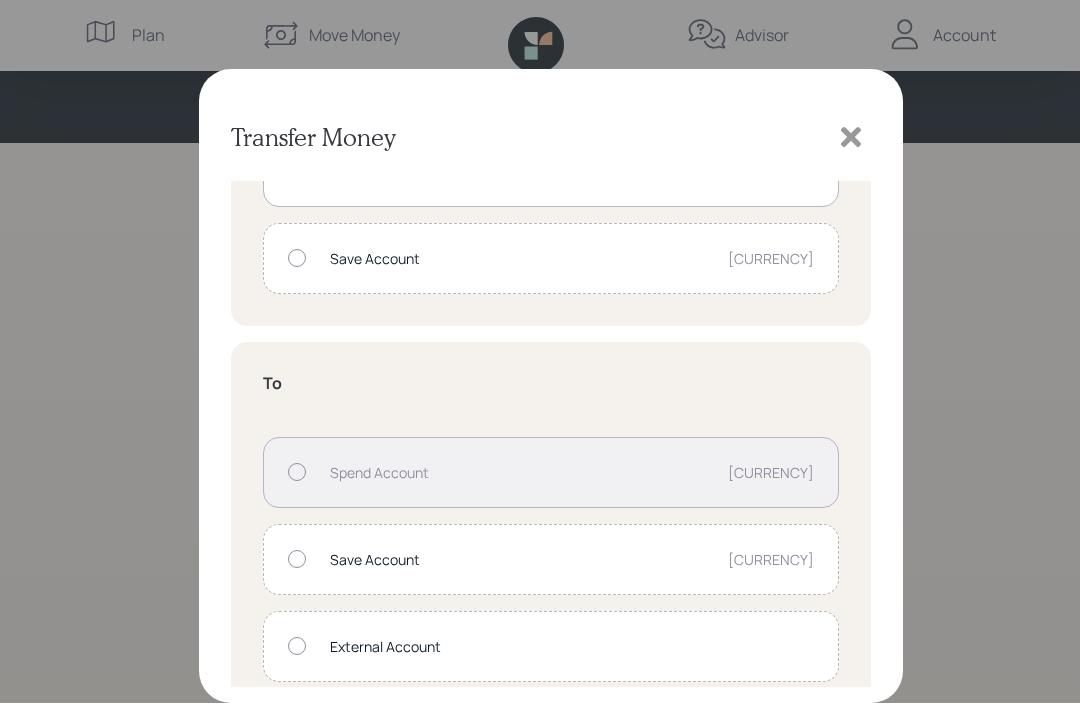 click at bounding box center [297, 647] 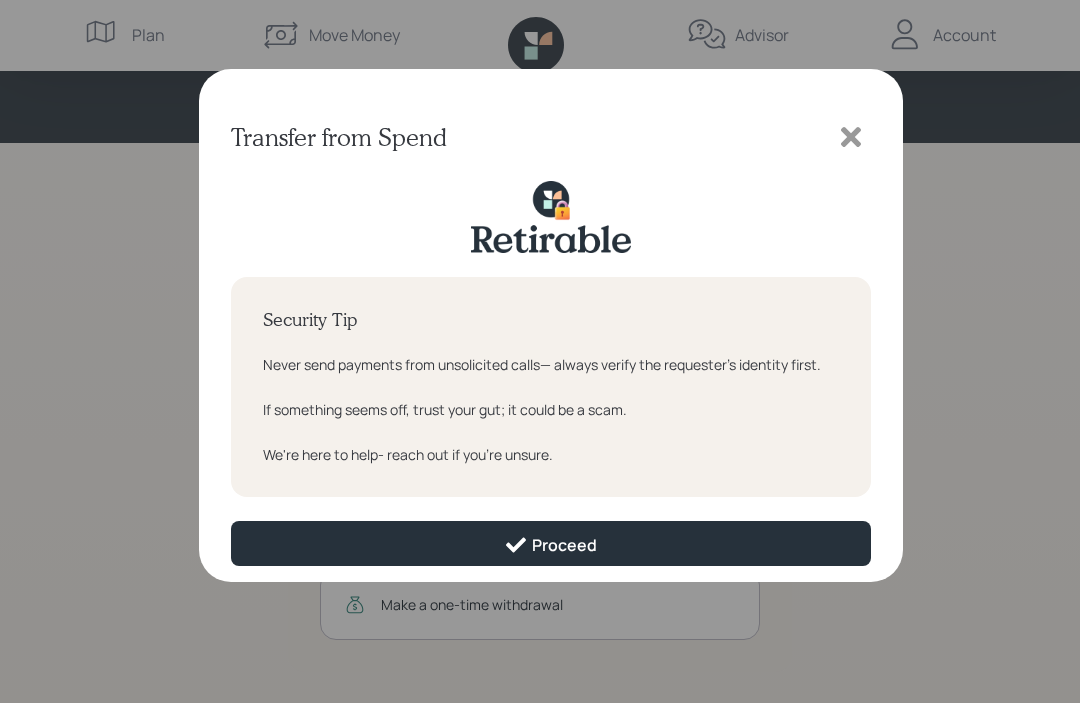 scroll, scrollTop: 0, scrollLeft: 0, axis: both 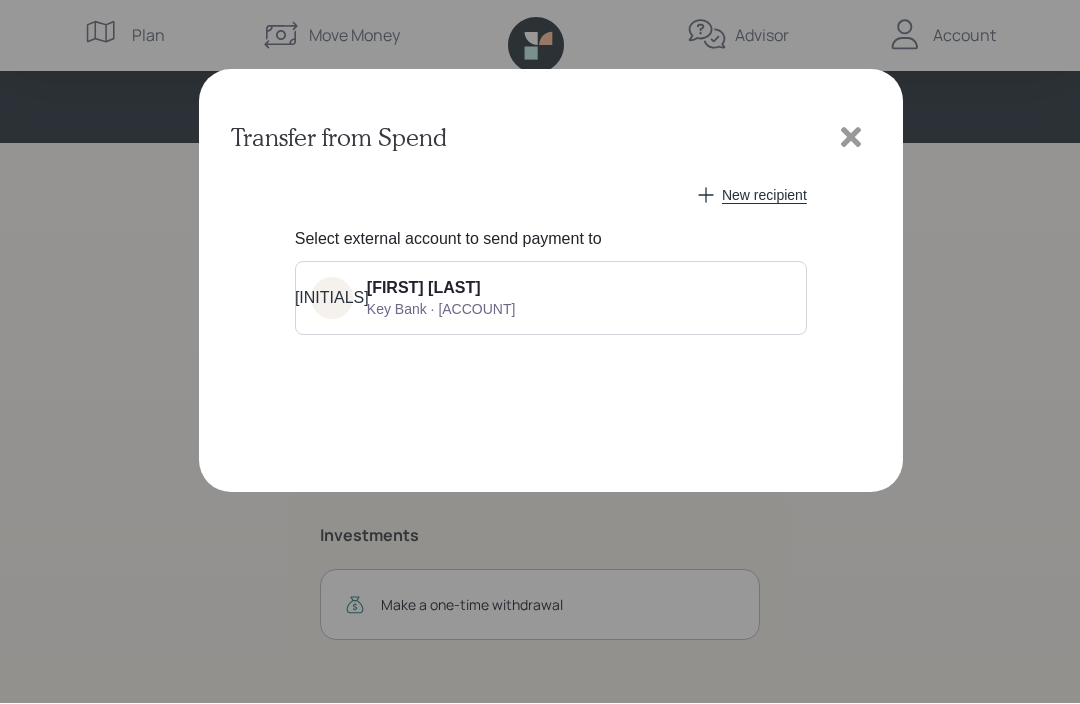 click on "[FIRST] [LAST]" at bounding box center (424, 289) 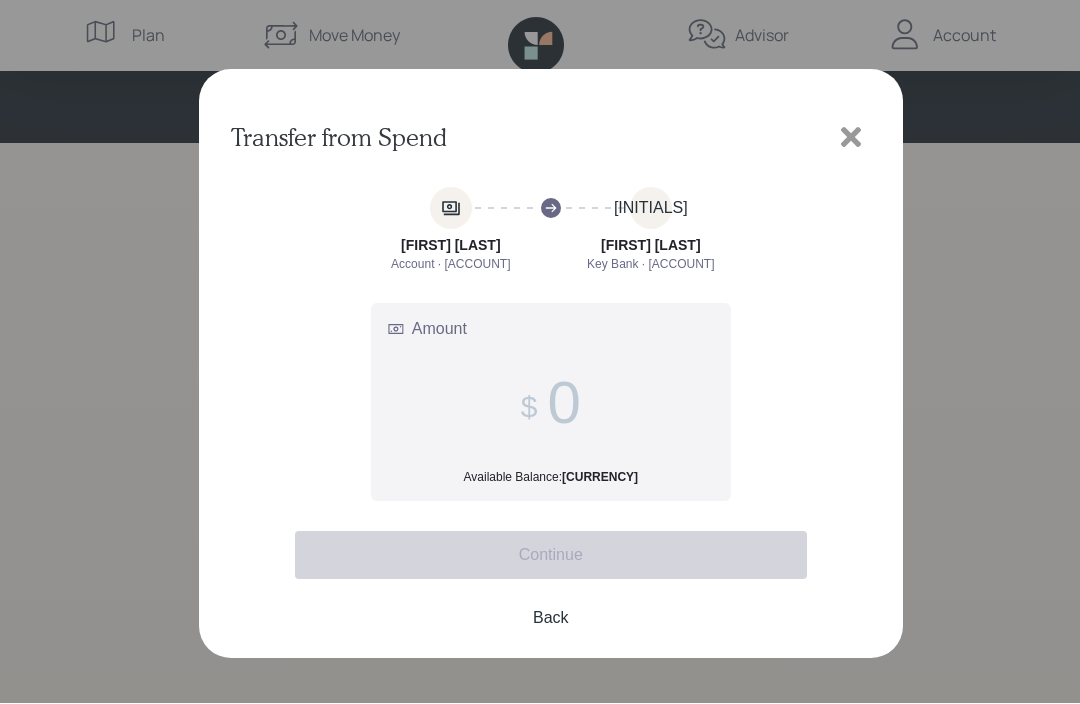 click on "Amount Available Balance:  [CURRENCY]" at bounding box center [563, 403] 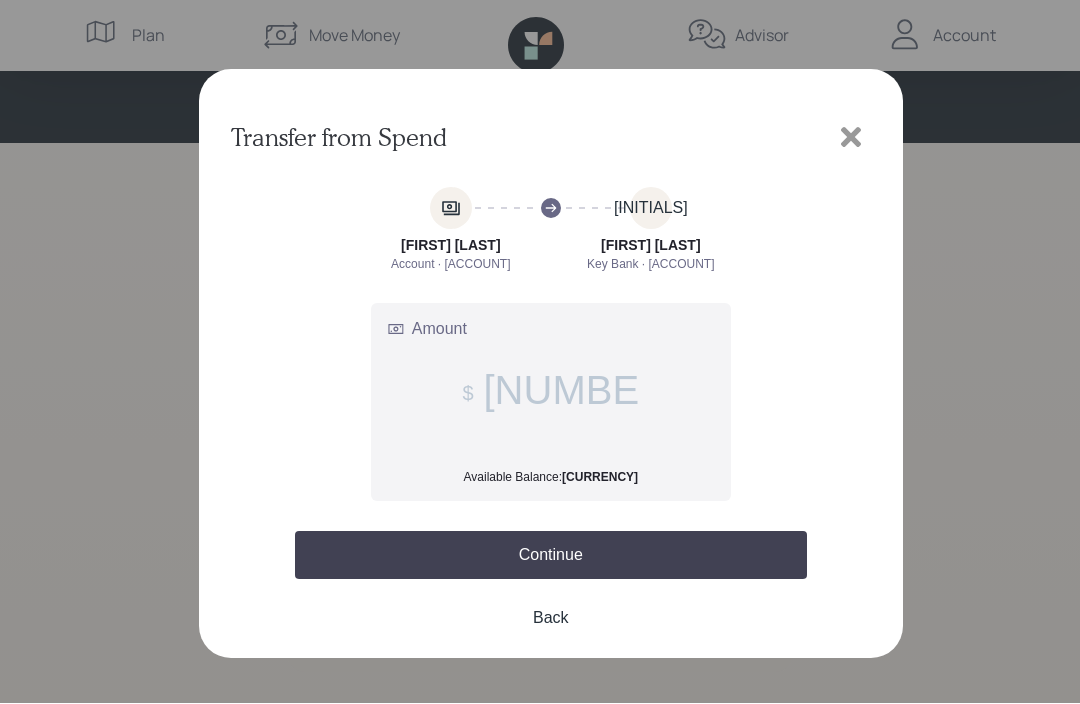 type on "[NUMBER]" 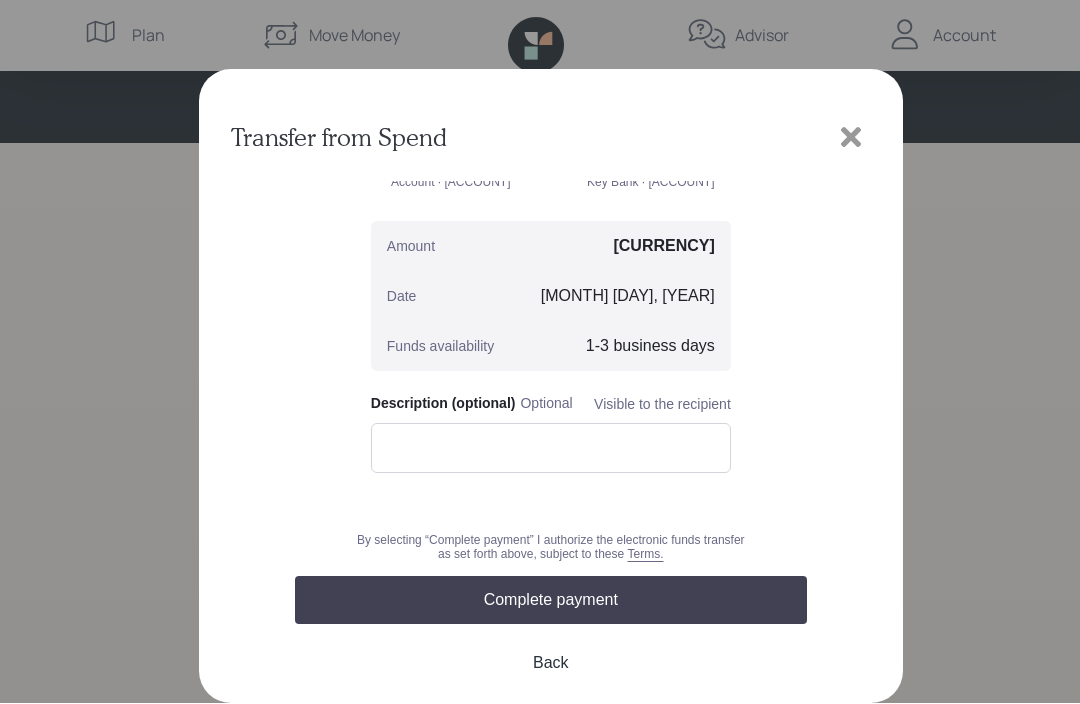scroll, scrollTop: 98, scrollLeft: 0, axis: vertical 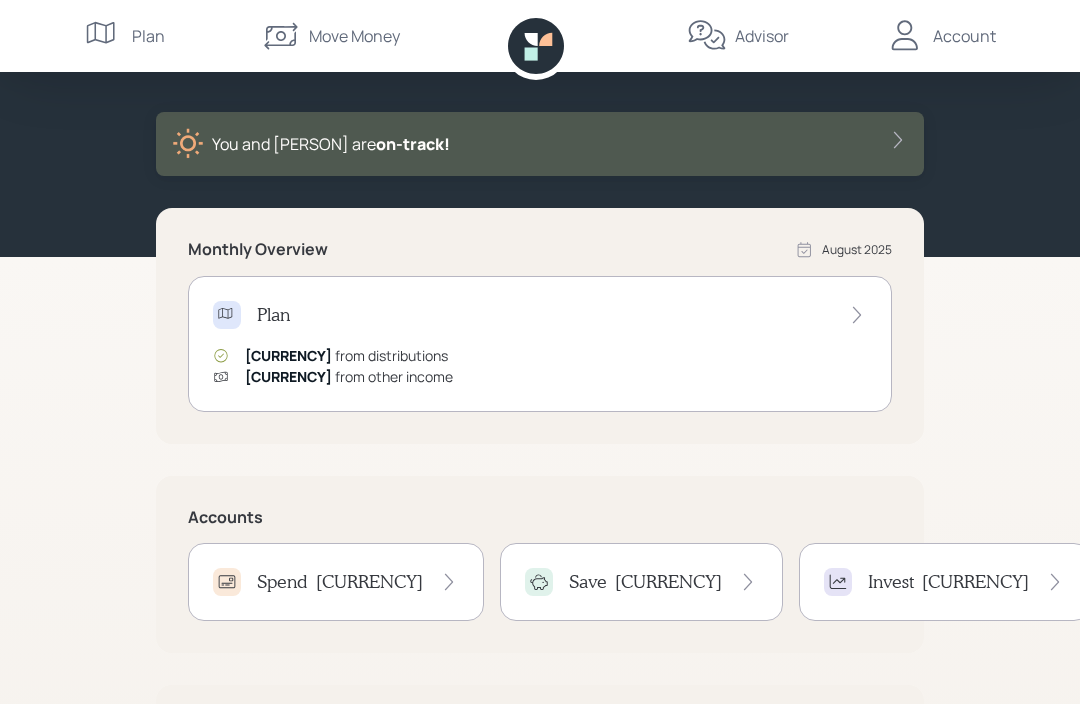 click on "Move Money" at bounding box center [354, 36] 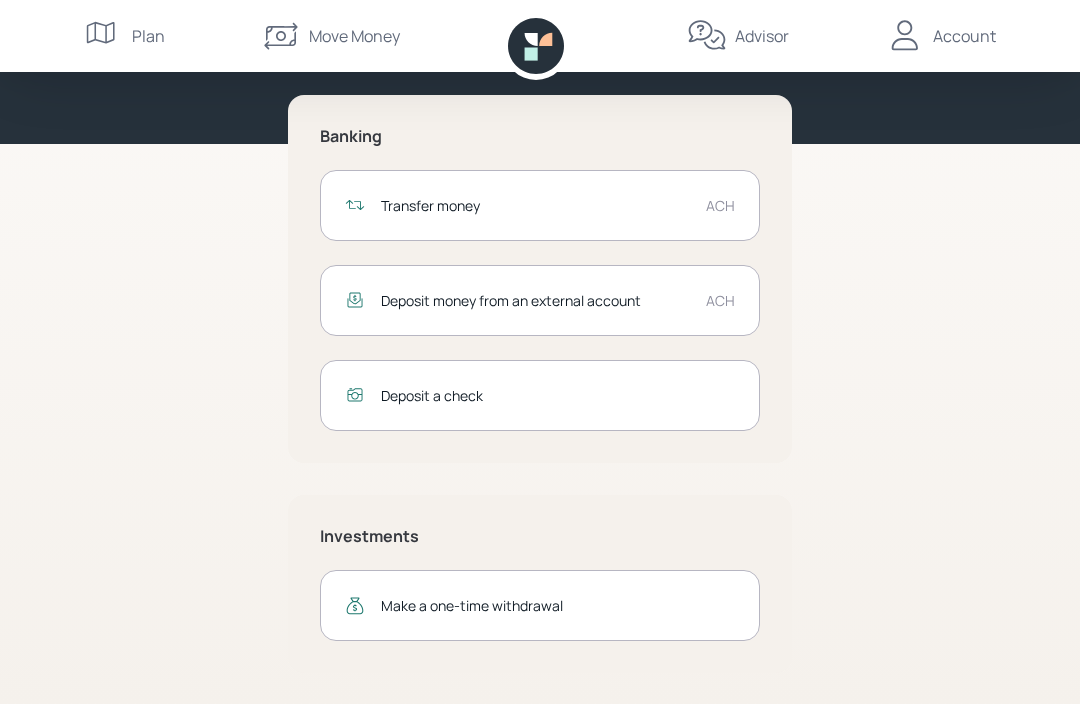 click on "Transfer money" at bounding box center (535, 205) 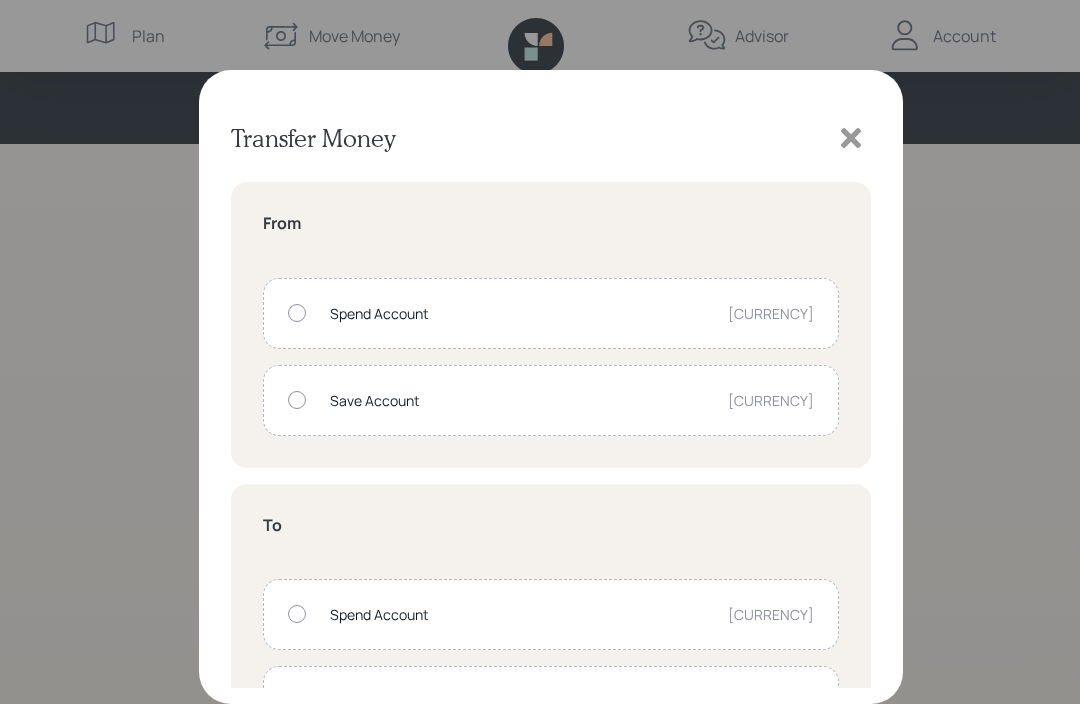 click at bounding box center [297, 400] 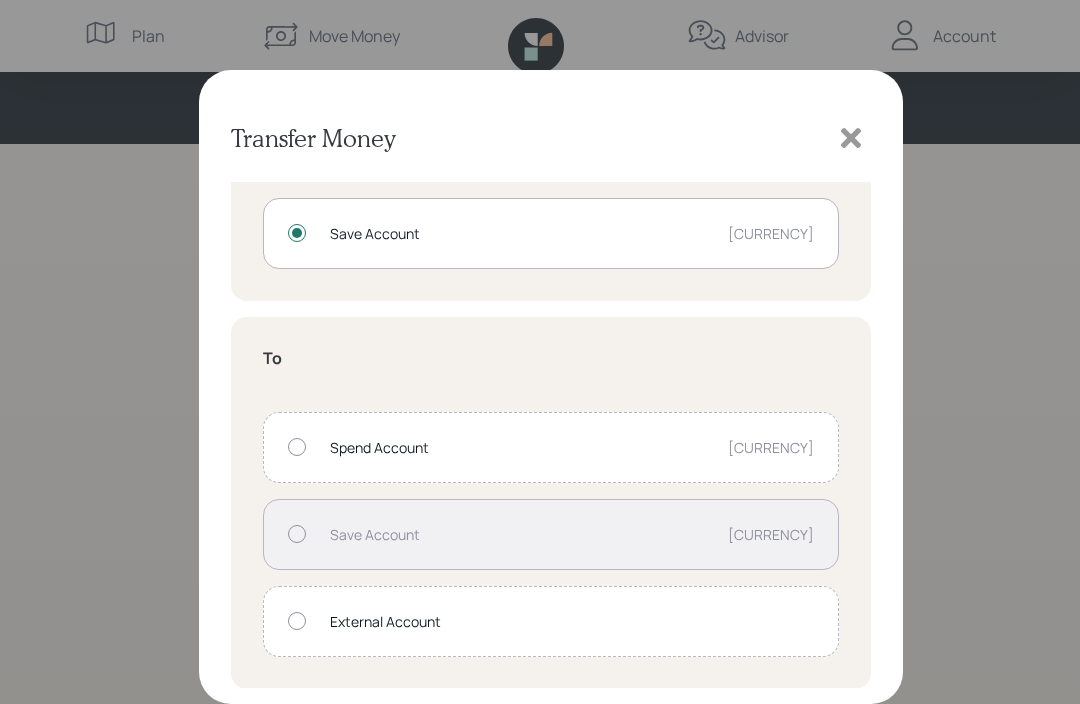scroll, scrollTop: 167, scrollLeft: 0, axis: vertical 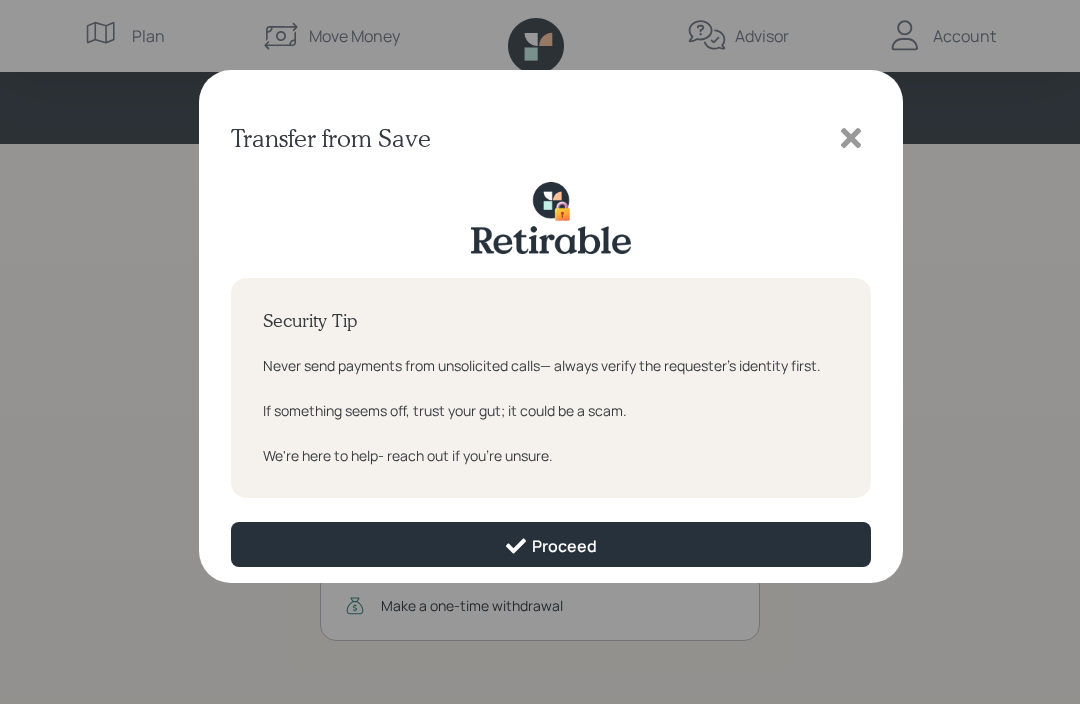 click on "Proceed" at bounding box center (550, 546) 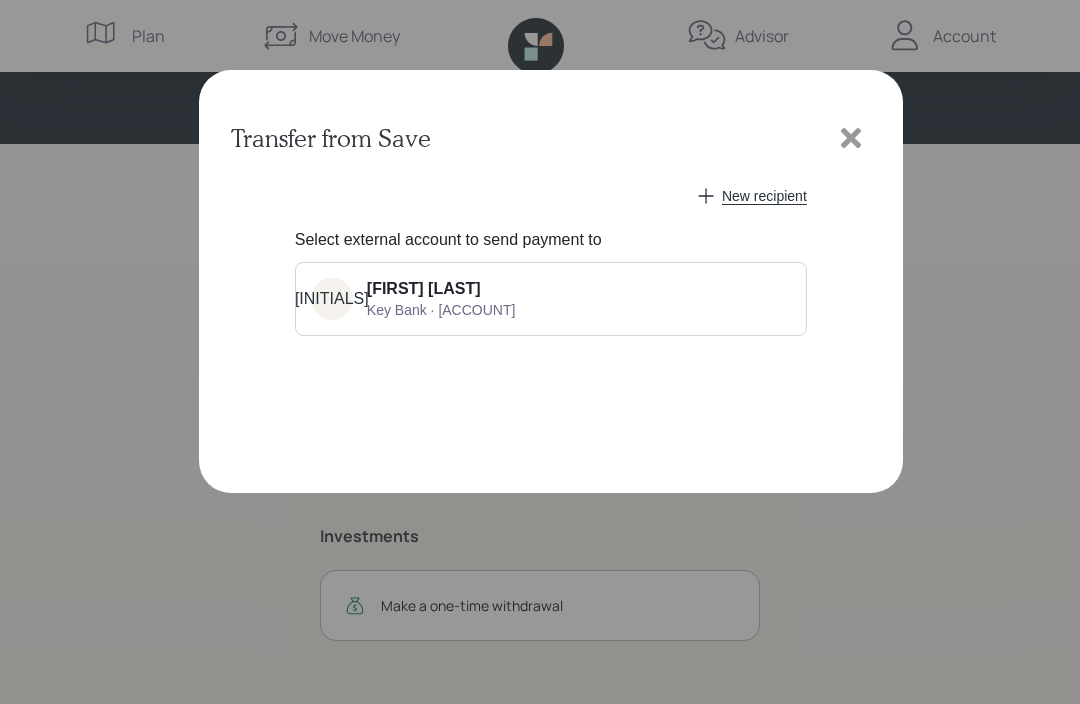 click on "[FIRST] [LAST]" at bounding box center (424, 289) 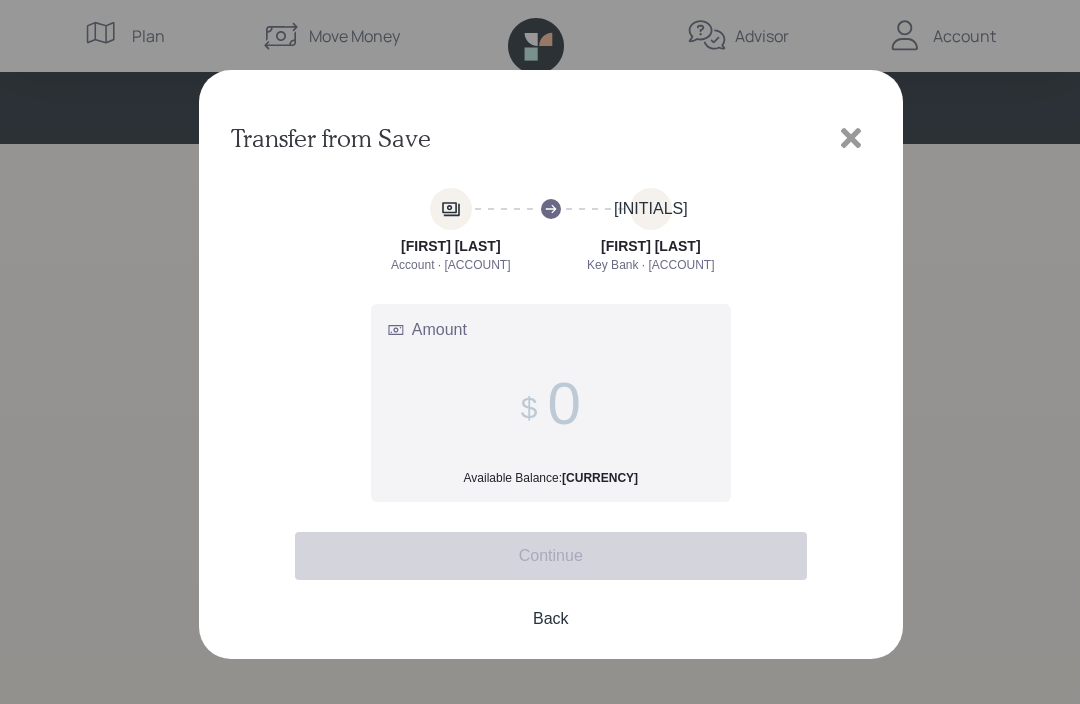 click on "Amount Available Balance:  [CURRENCY]" at bounding box center [563, 403] 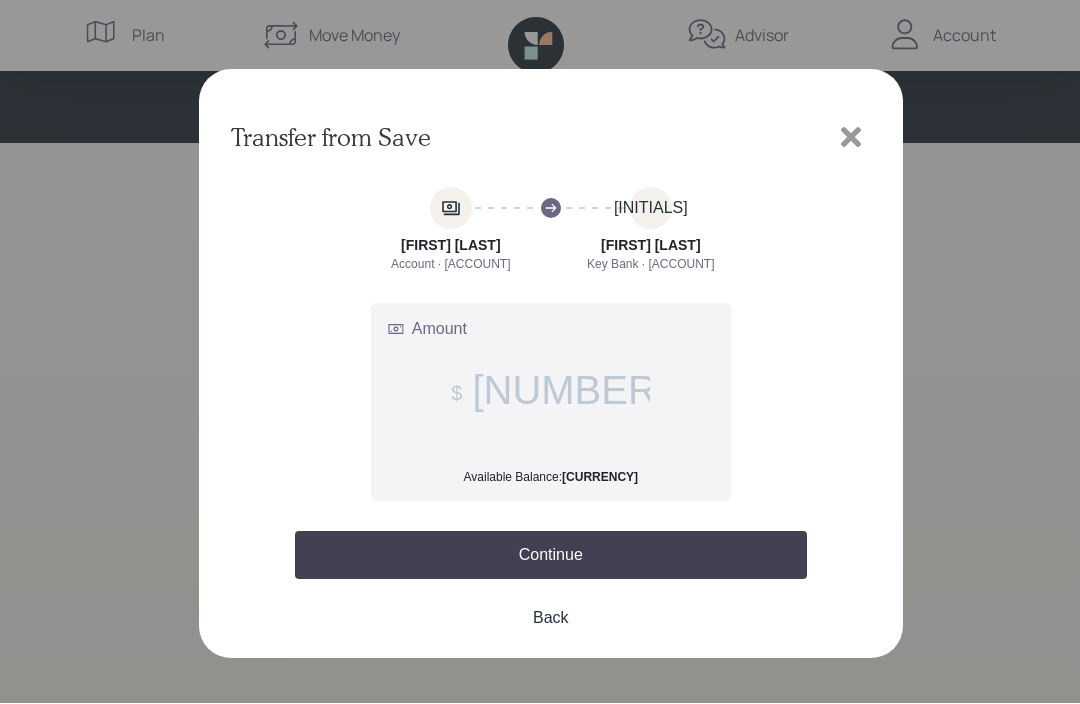 type on "[NUMBER]" 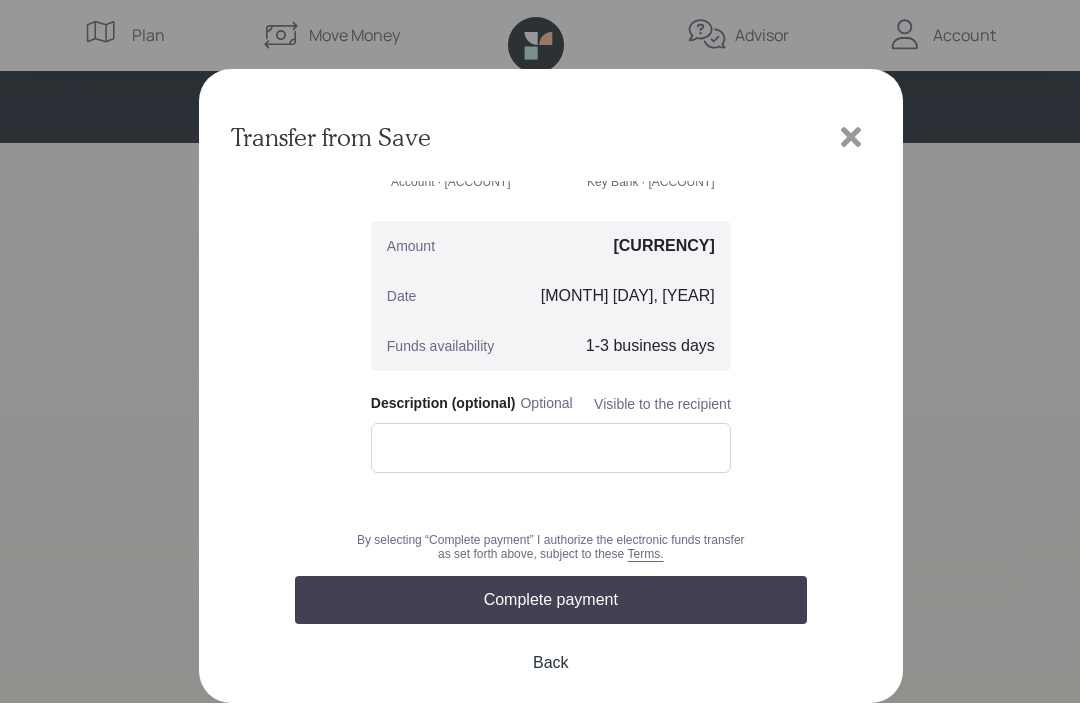click on "Complete payment" at bounding box center [551, 601] 